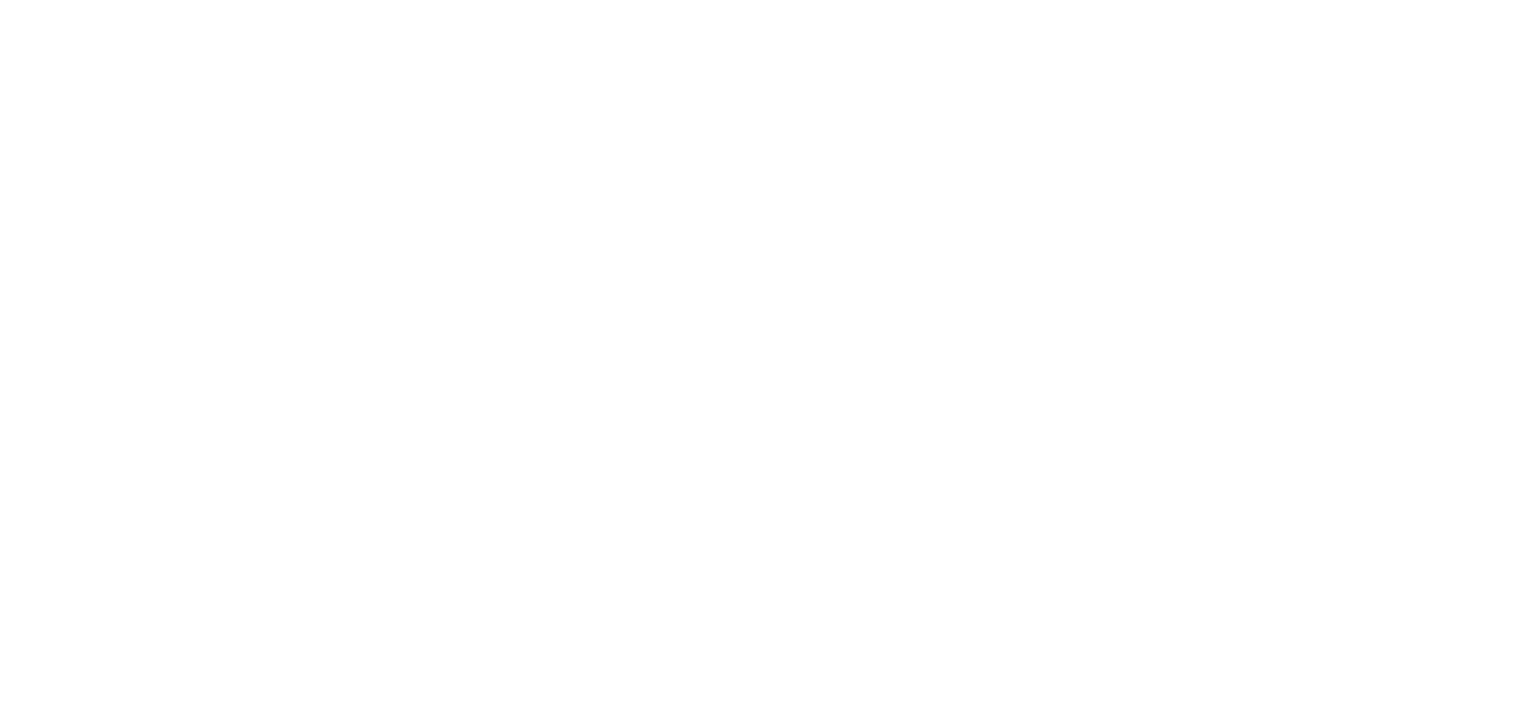 scroll, scrollTop: 0, scrollLeft: 0, axis: both 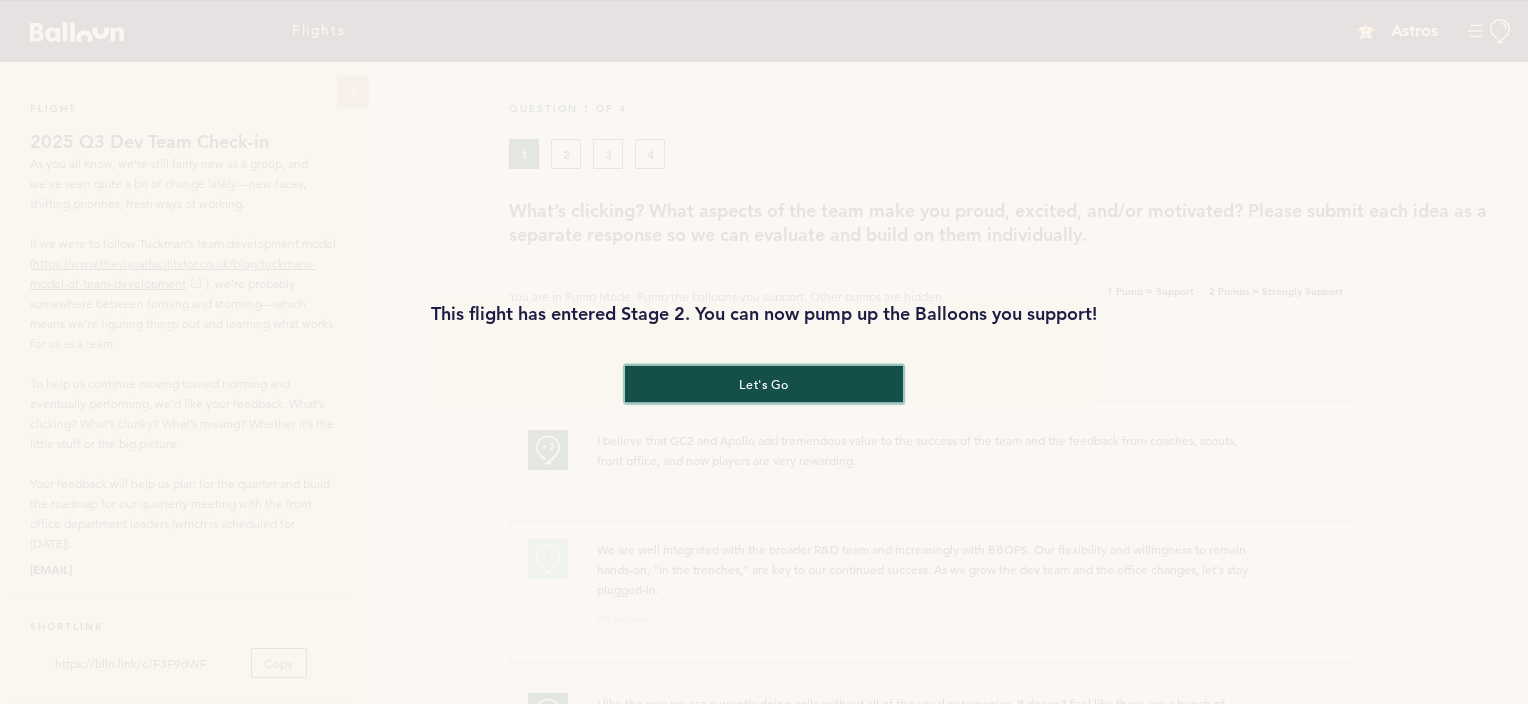 click on "let's go" at bounding box center (764, 383) 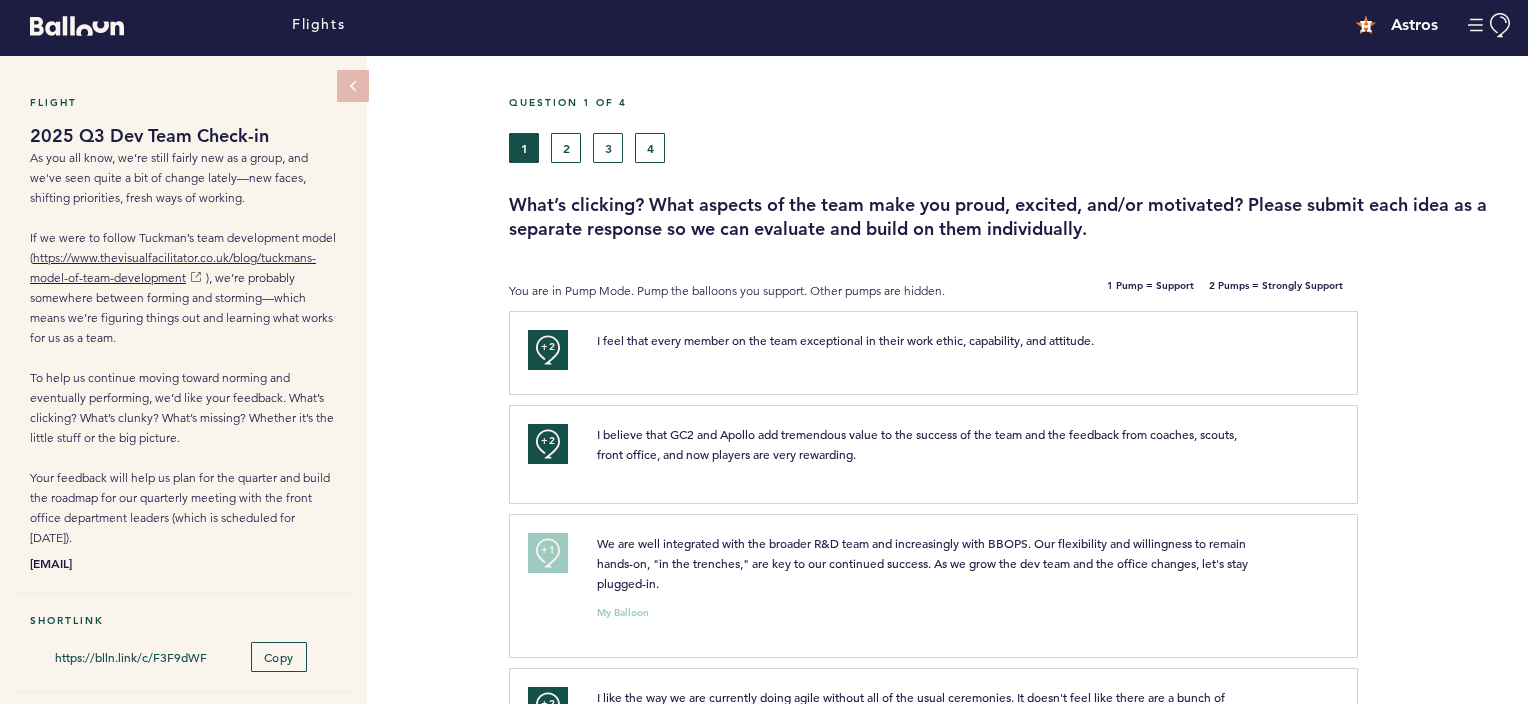 scroll, scrollTop: 0, scrollLeft: 0, axis: both 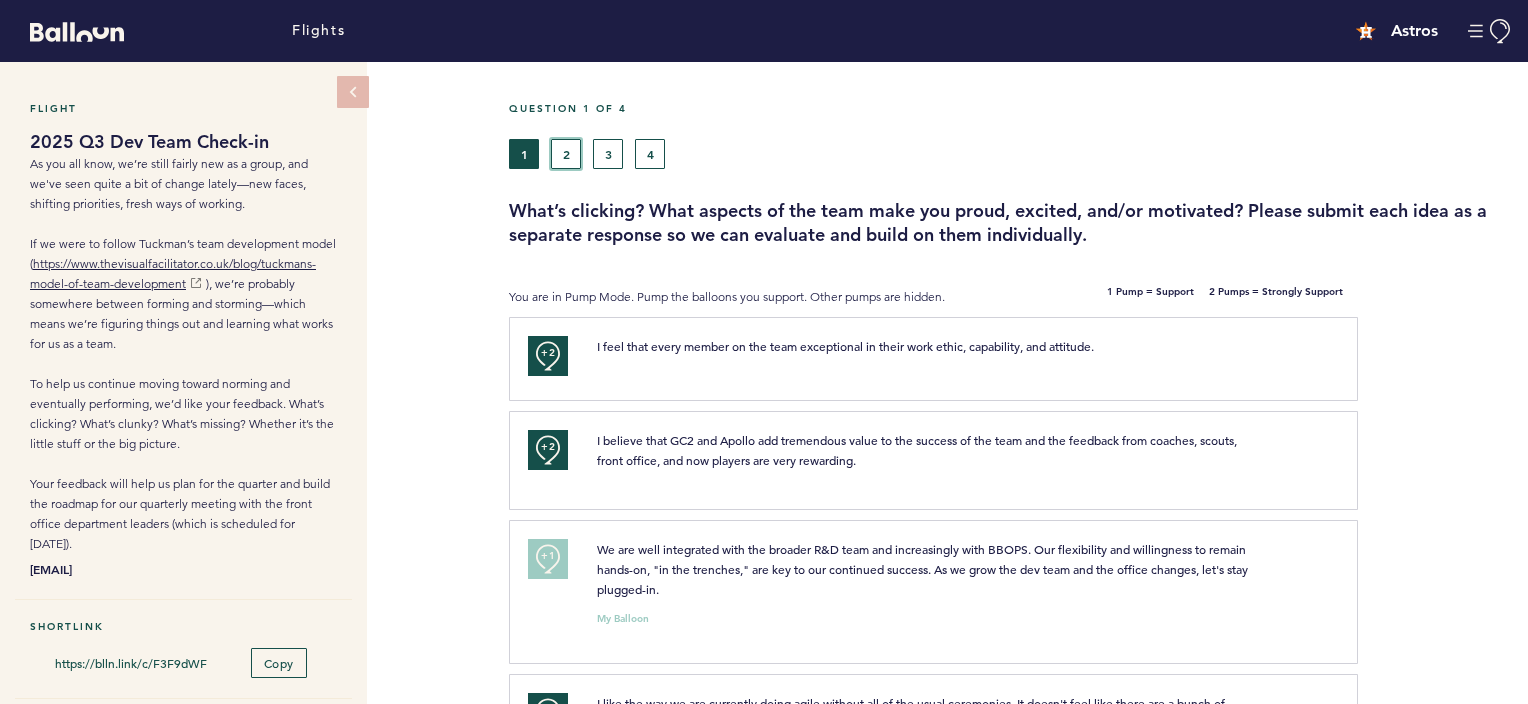 click on "2" at bounding box center [566, 154] 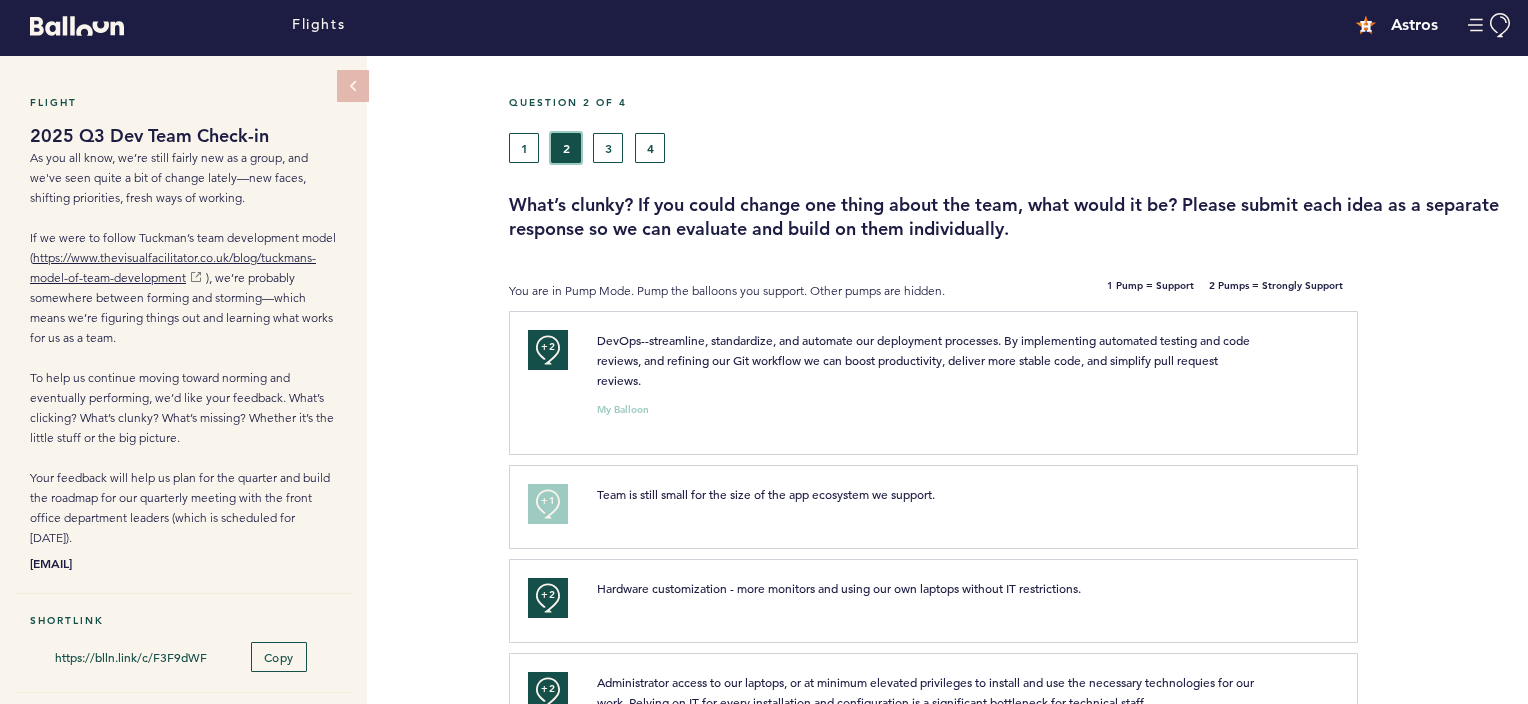 scroll, scrollTop: 0, scrollLeft: 0, axis: both 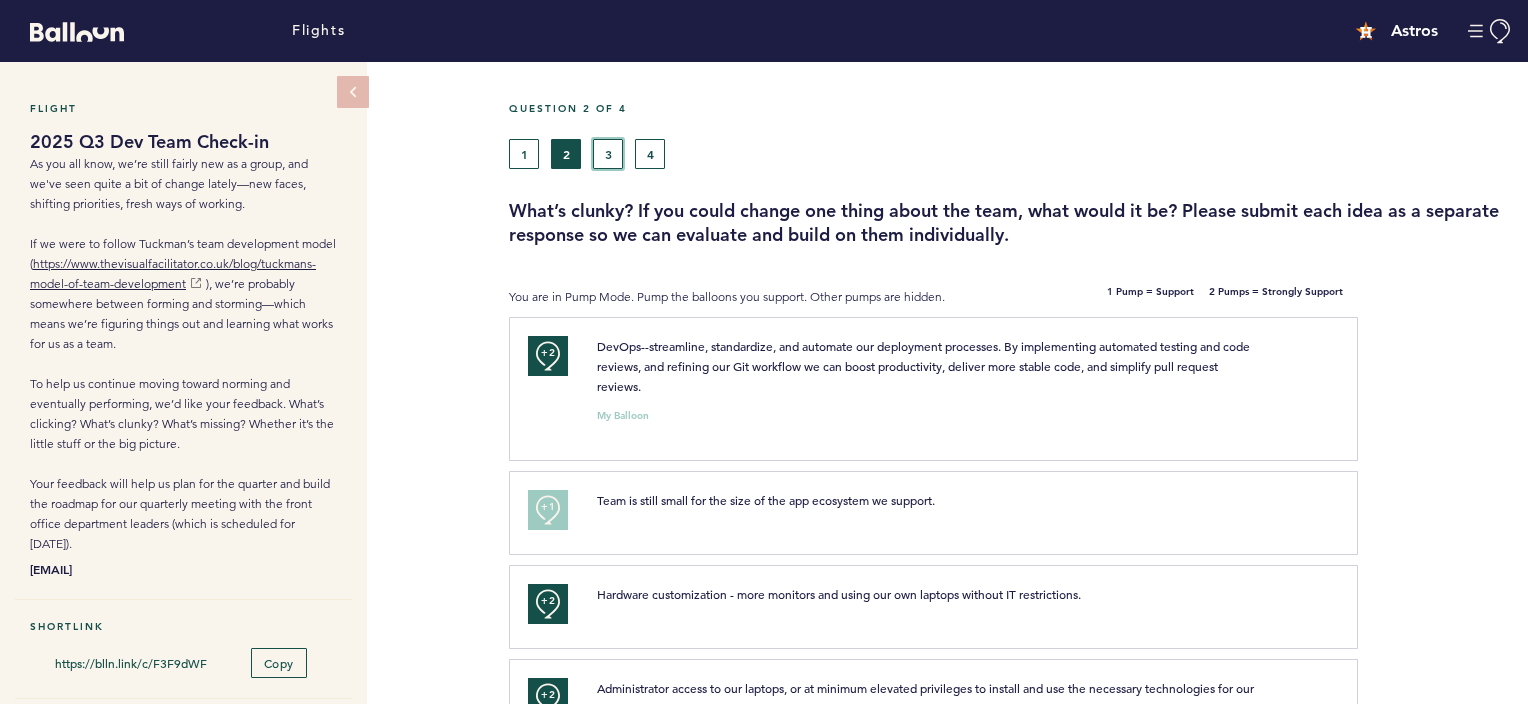 click on "3" at bounding box center (608, 154) 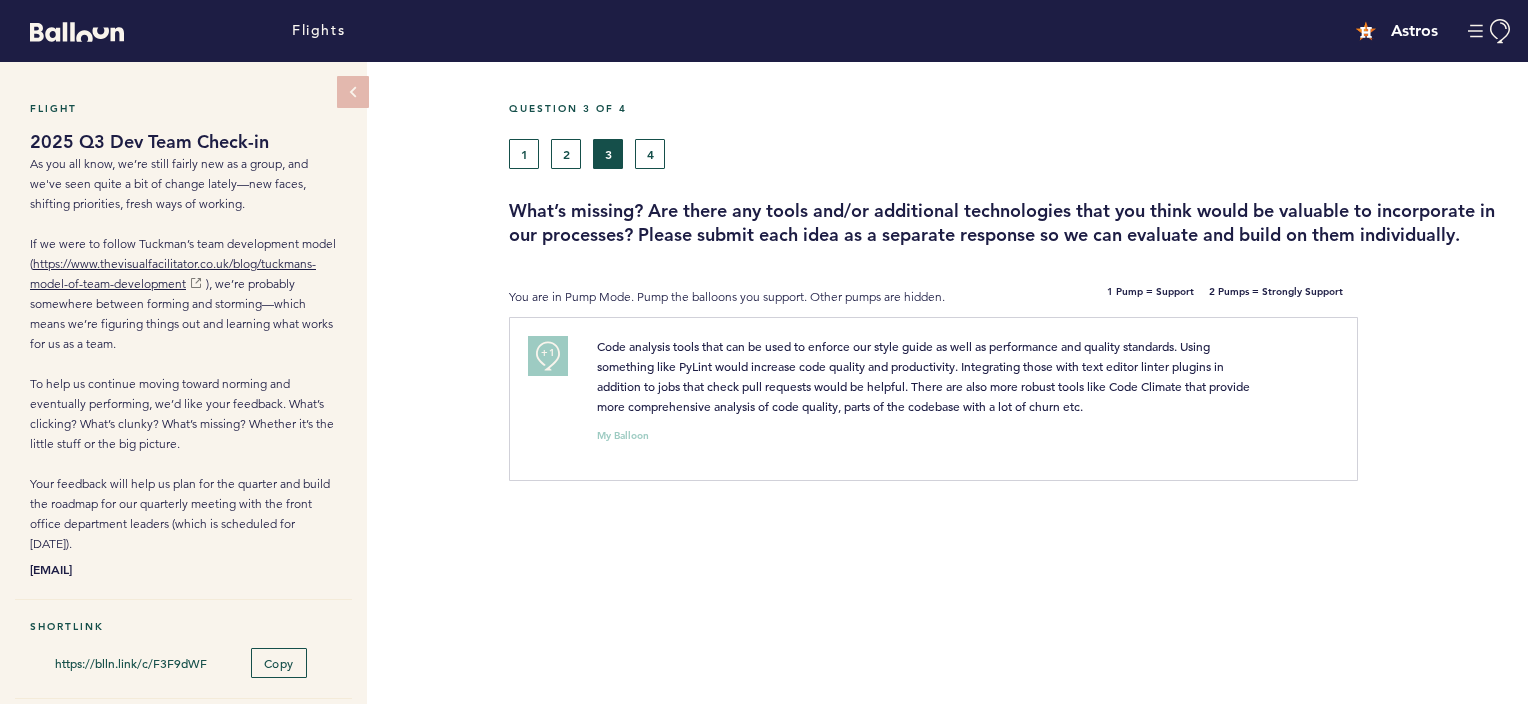 click on "1   2   3   4" at bounding box center (881, 154) 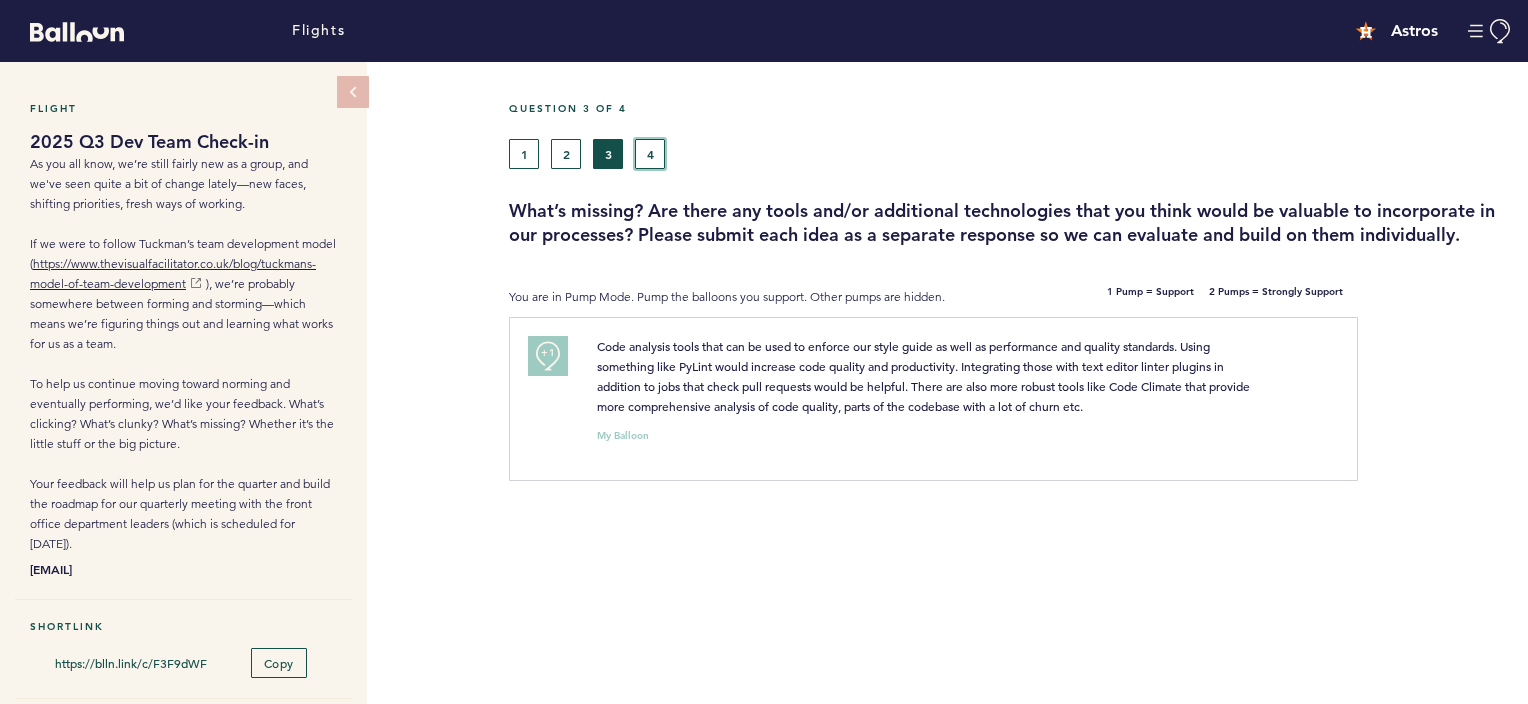 click on "4" at bounding box center (650, 154) 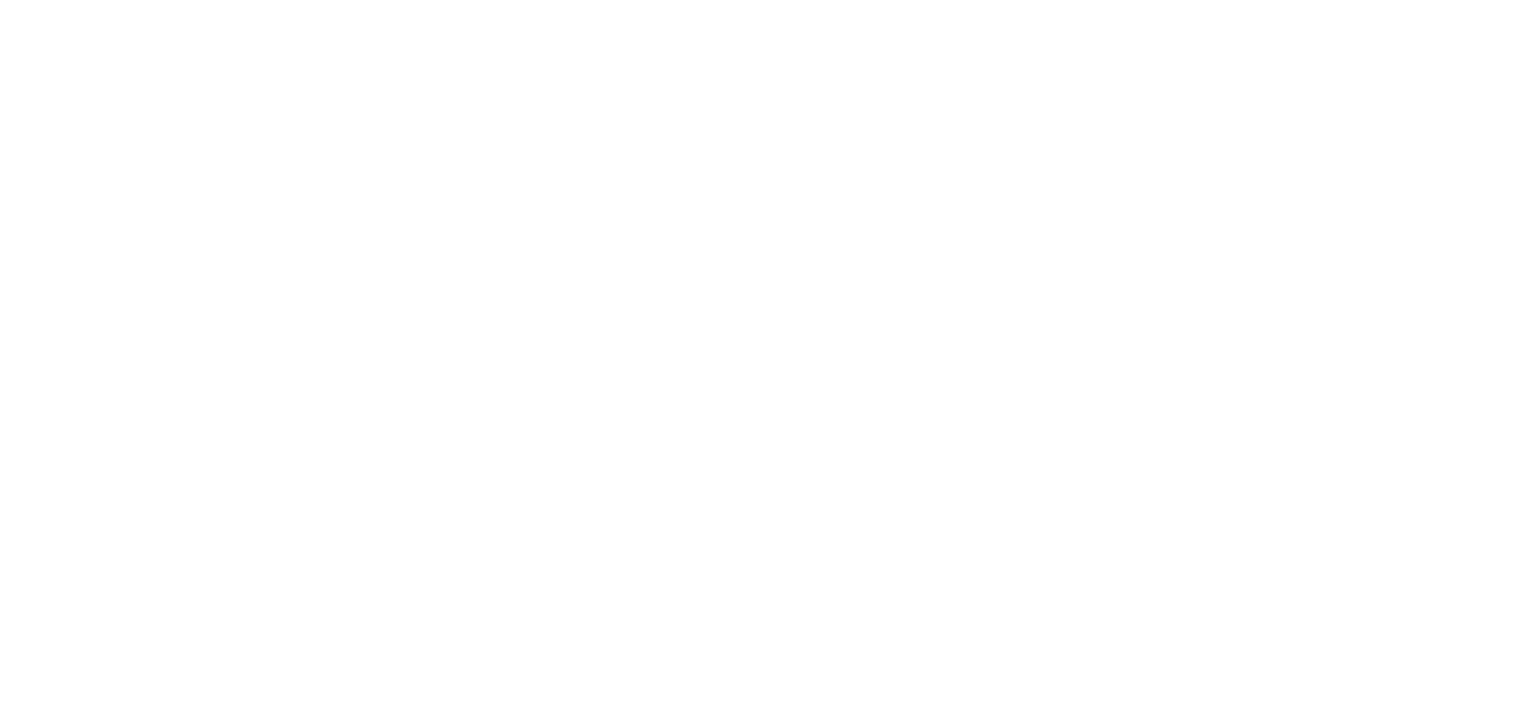 scroll, scrollTop: 0, scrollLeft: 0, axis: both 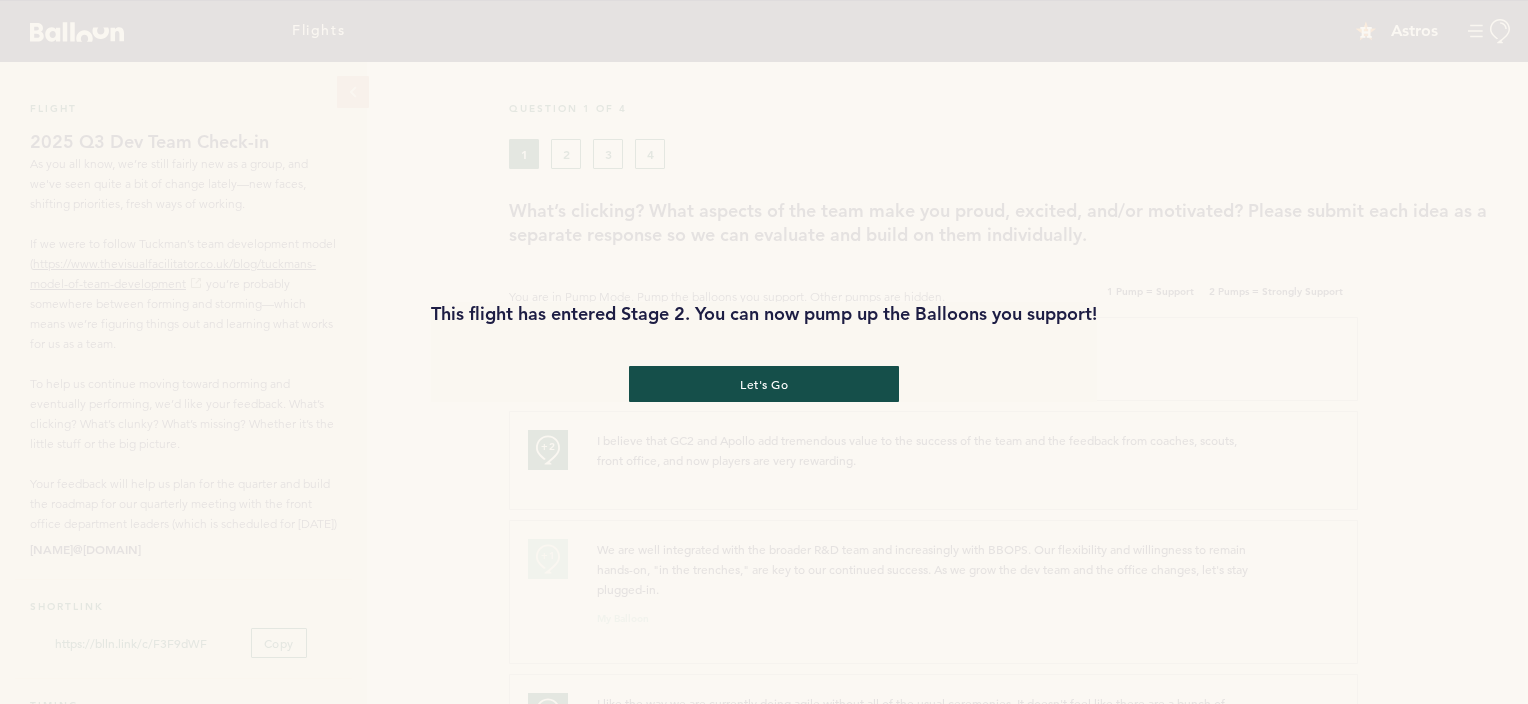 click on "This flight has entered Stage 2. You can now pump up the Balloons you support!   let's go" at bounding box center [764, 352] 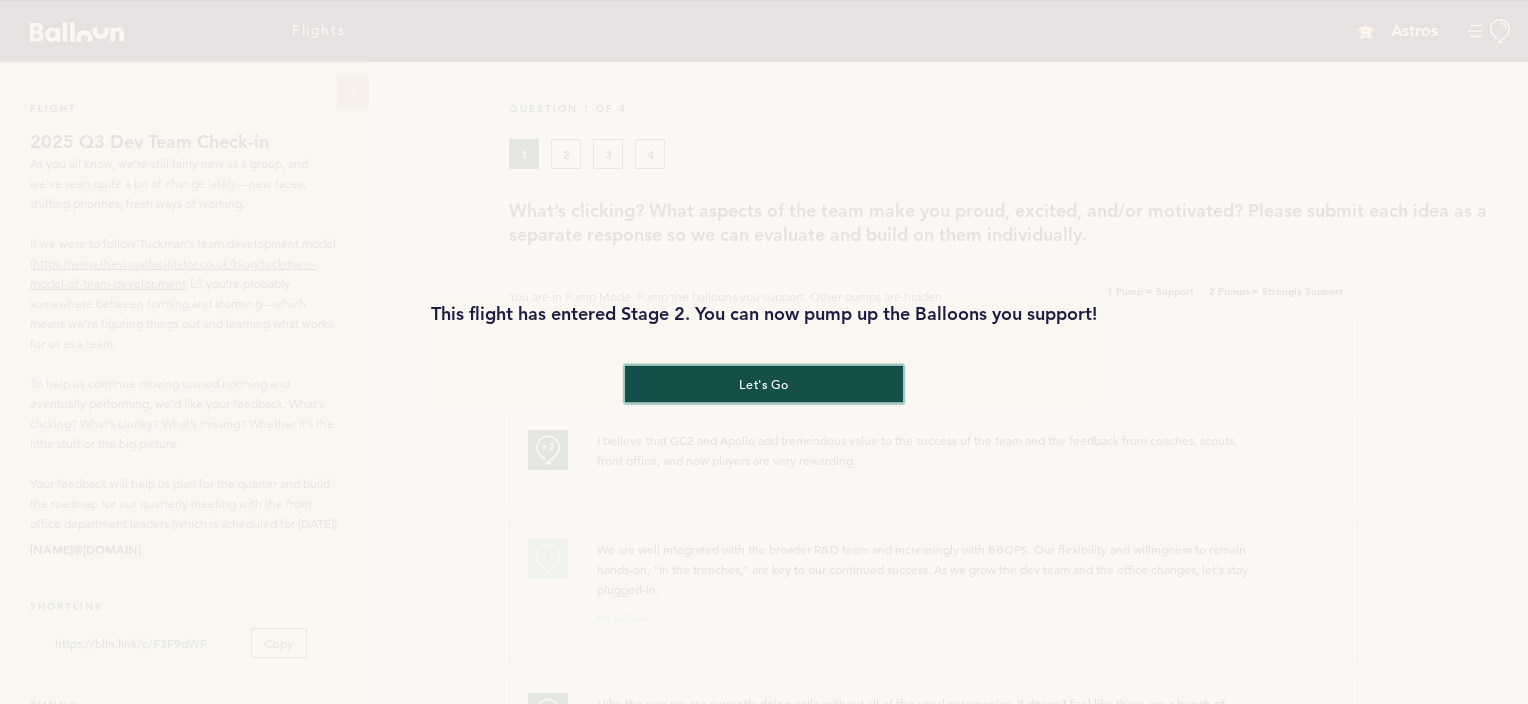 click on "let's go" at bounding box center [764, 383] 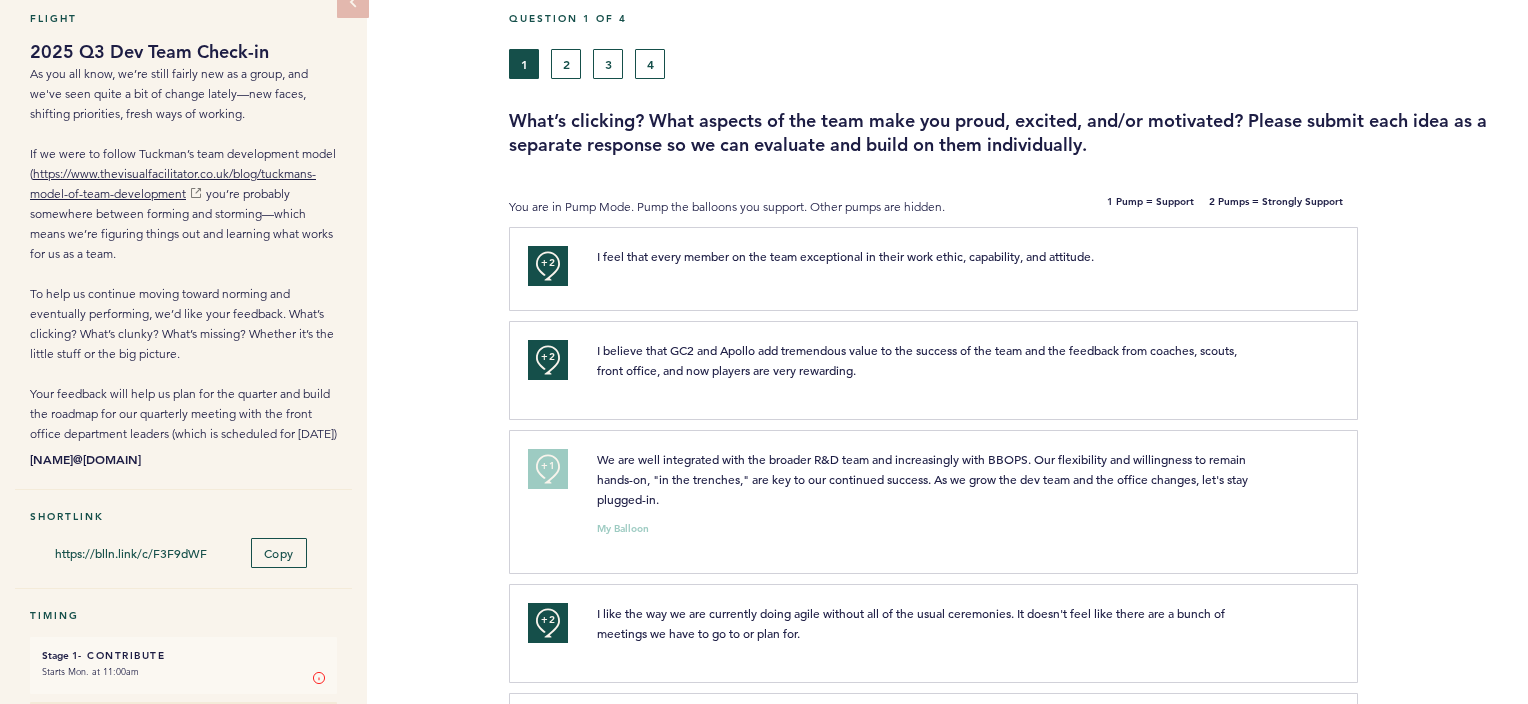 scroll, scrollTop: 89, scrollLeft: 0, axis: vertical 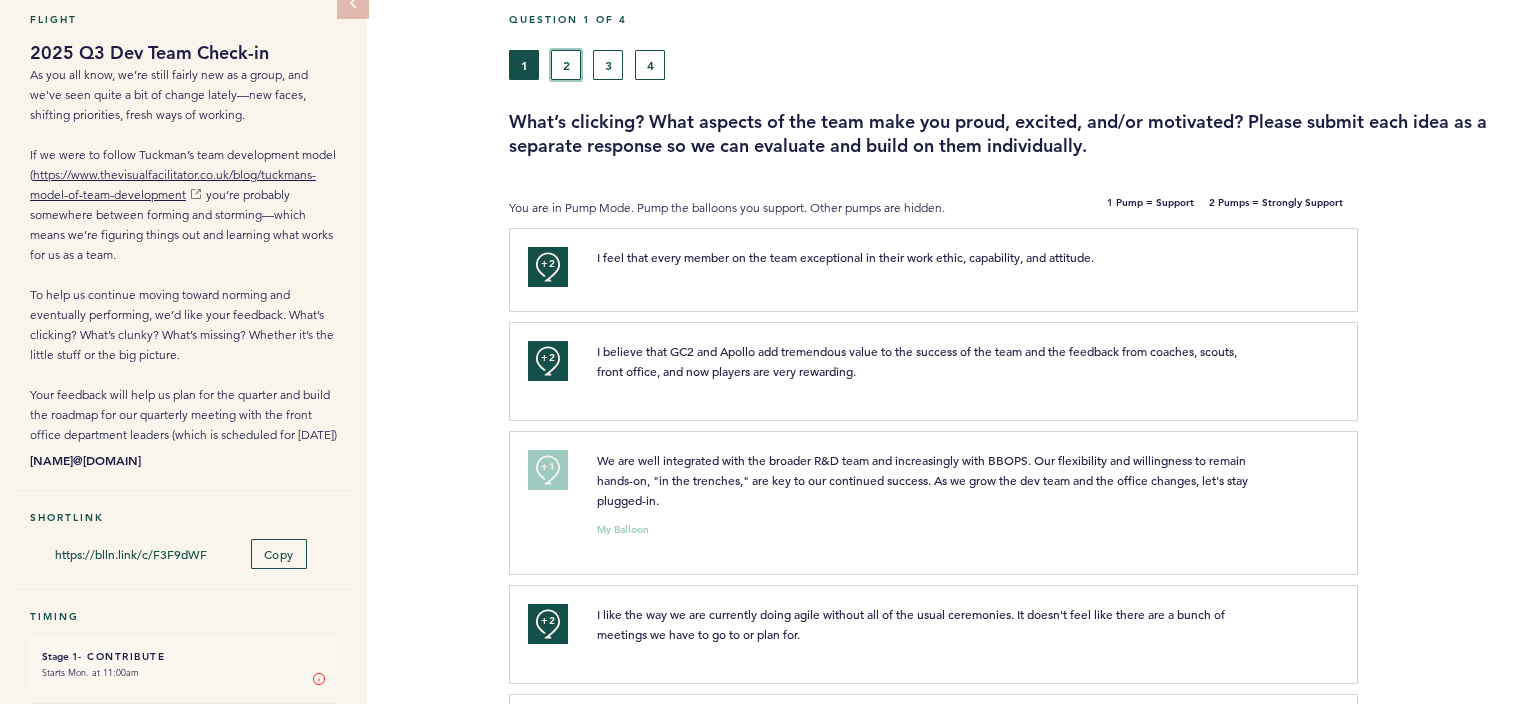 click on "2" at bounding box center [566, 65] 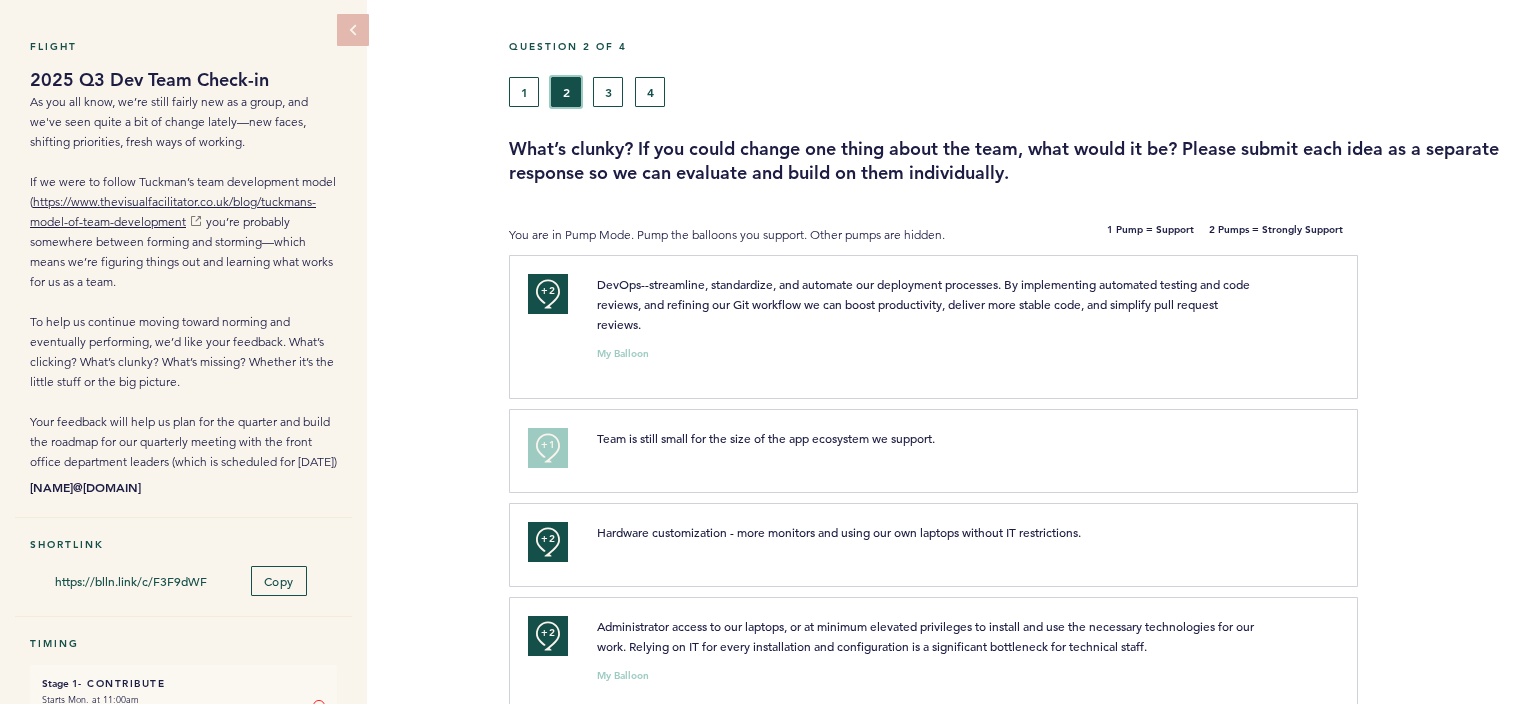 scroll, scrollTop: 0, scrollLeft: 0, axis: both 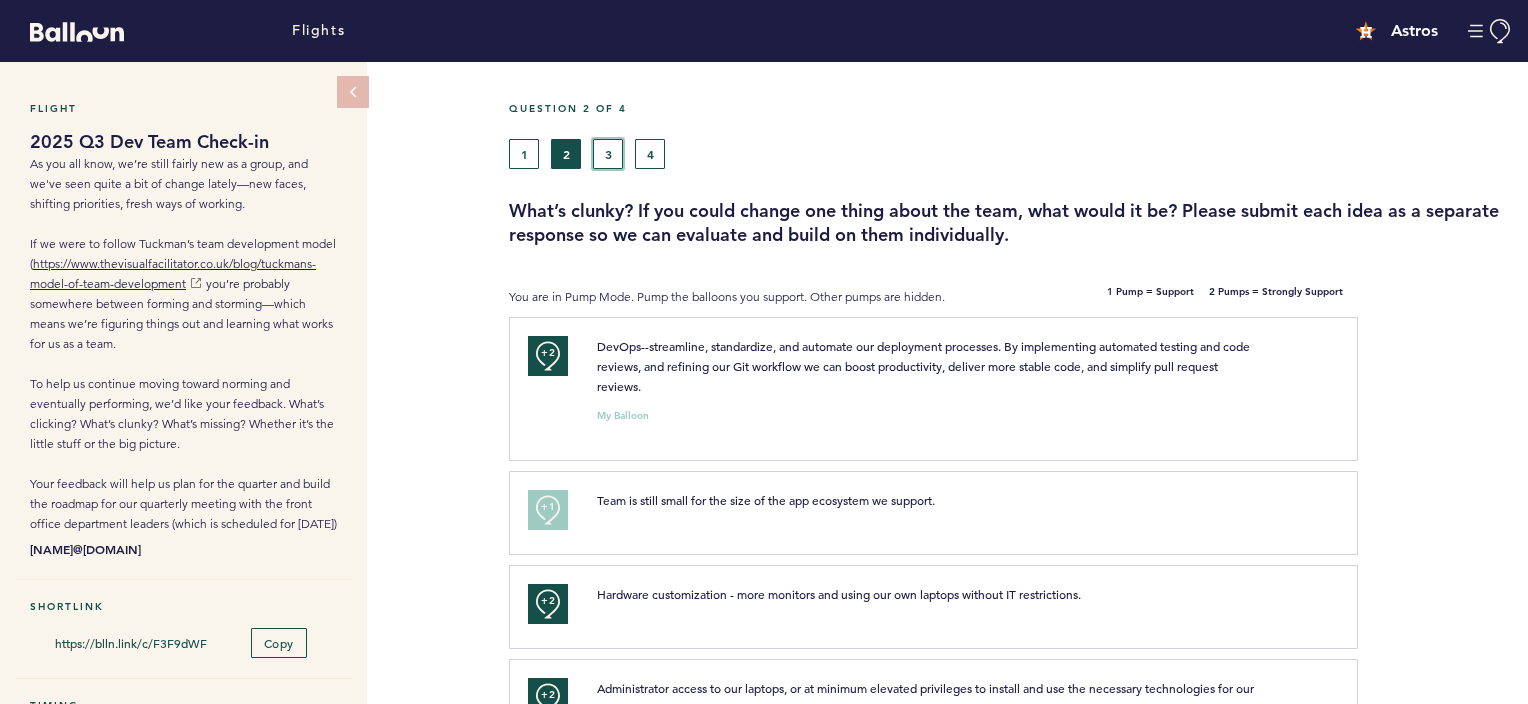 click on "3" at bounding box center (608, 154) 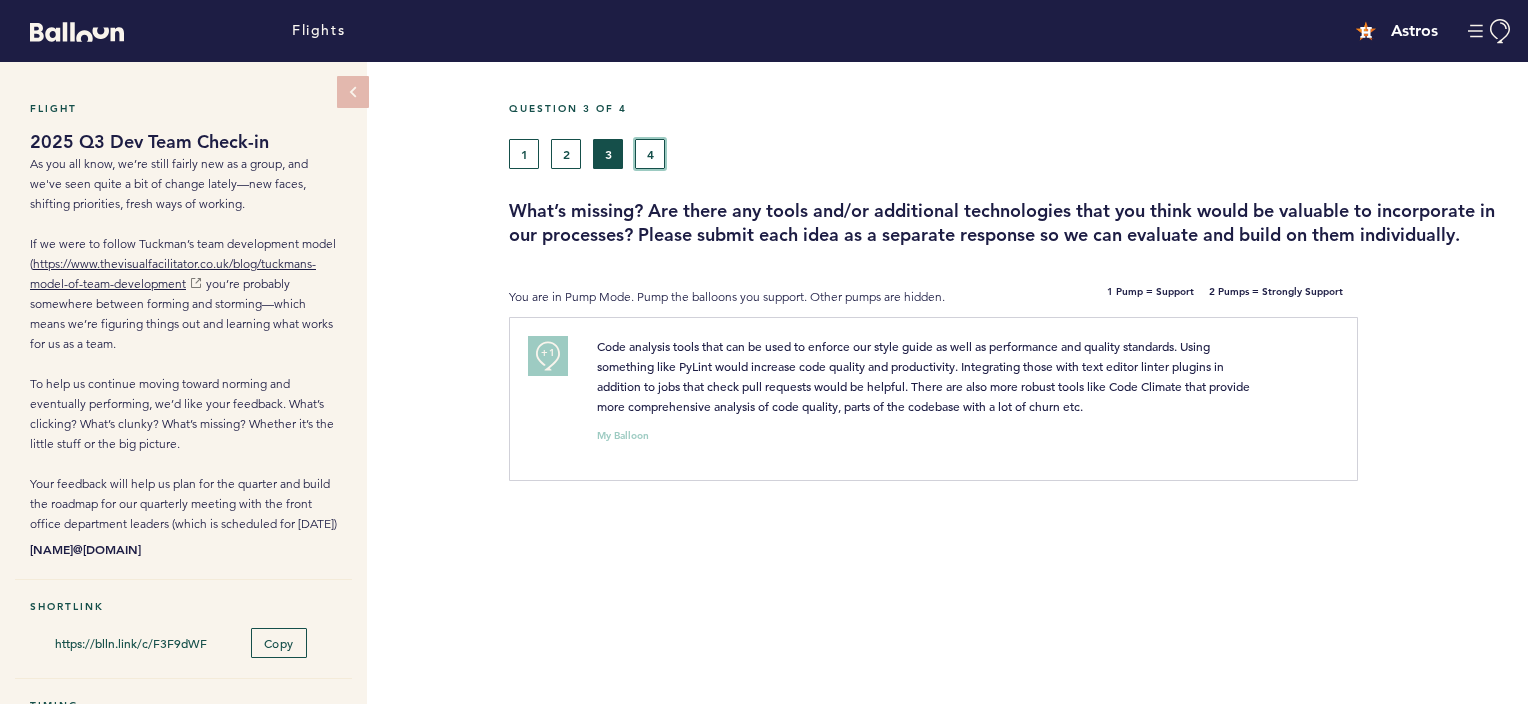 click on "4" at bounding box center (650, 154) 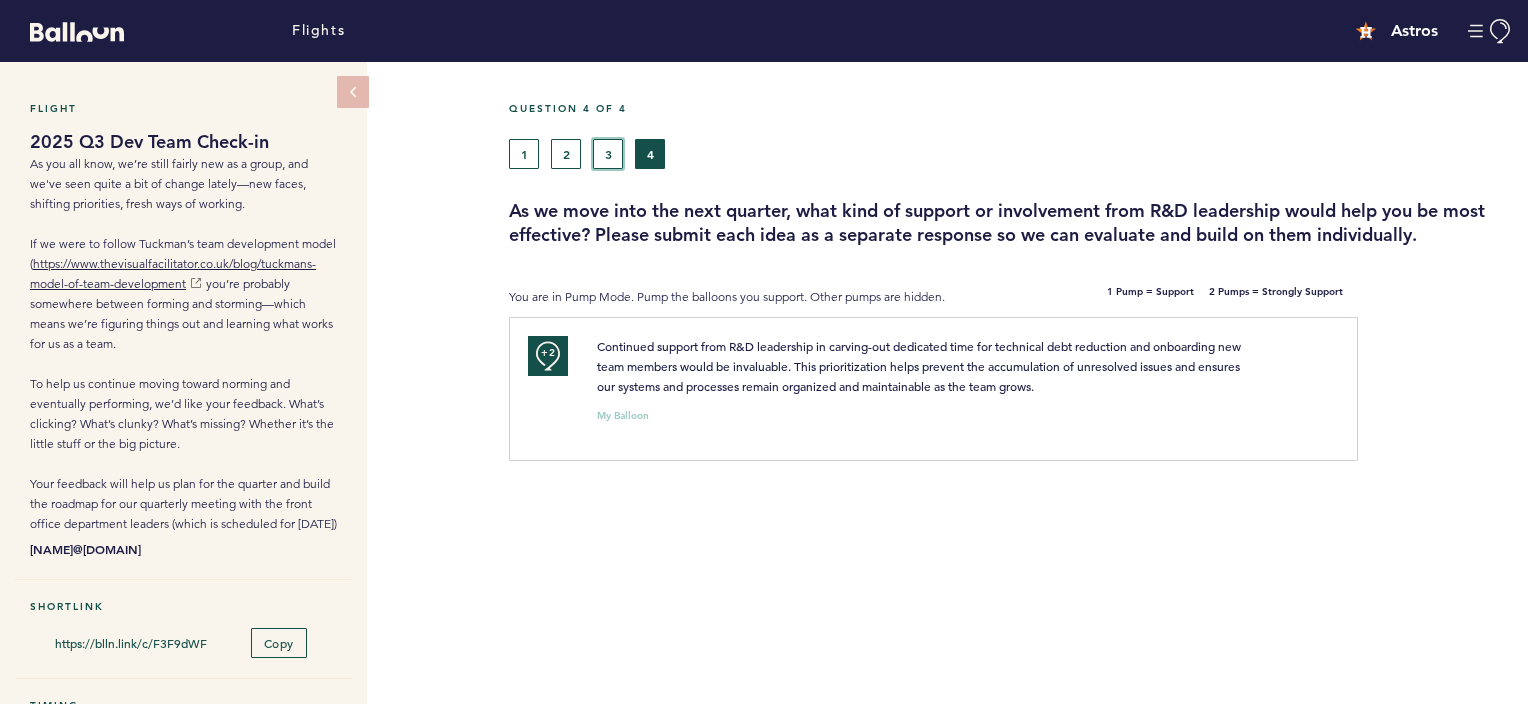 click on "3" at bounding box center (608, 154) 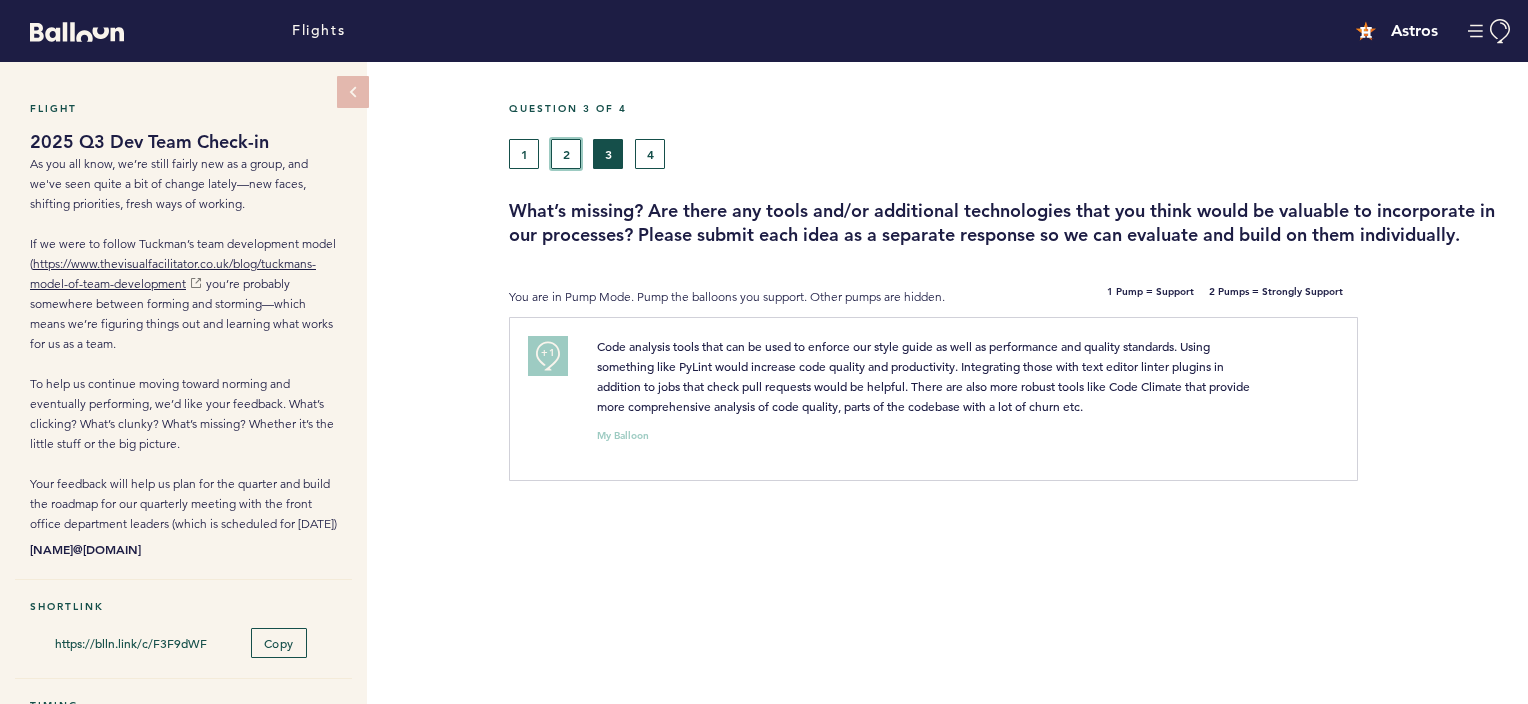 click on "2" at bounding box center [566, 154] 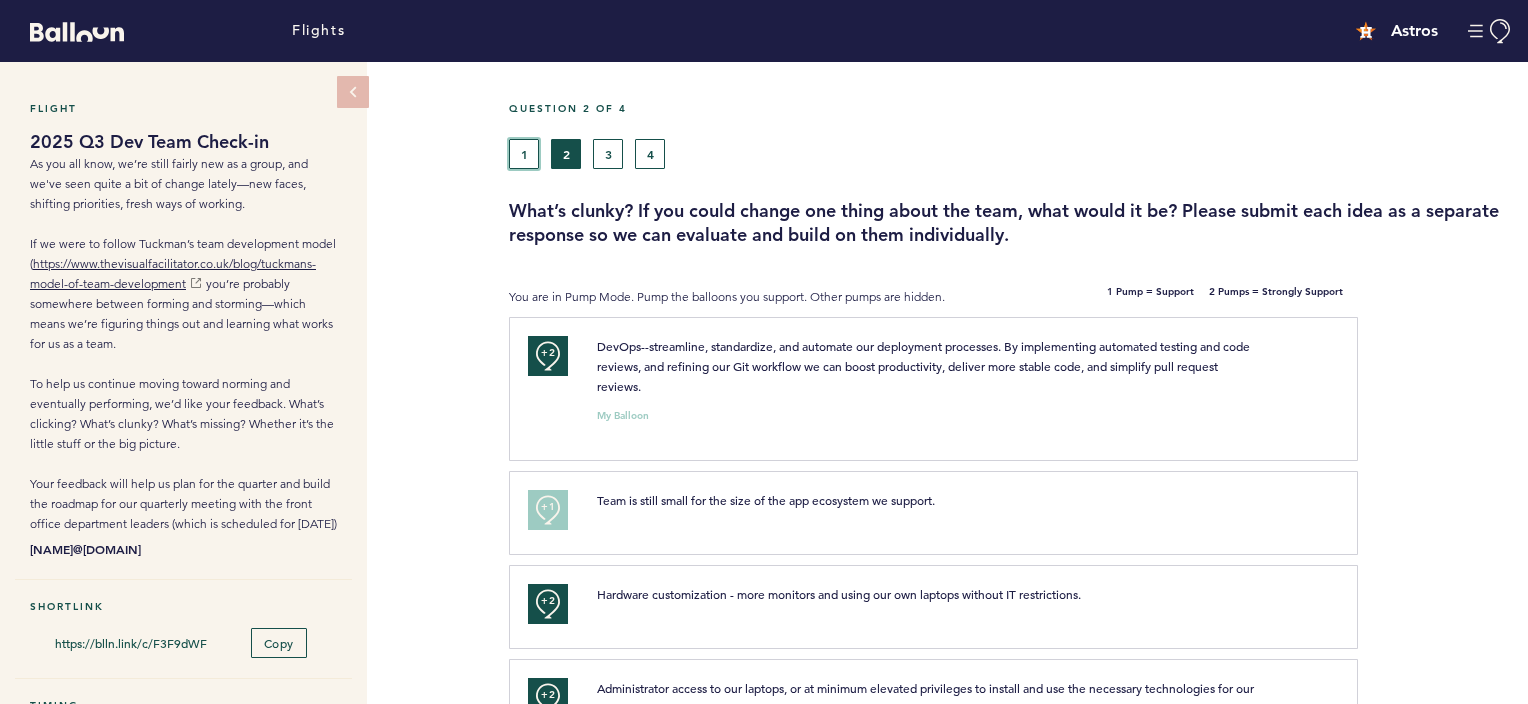 click on "1" at bounding box center [524, 154] 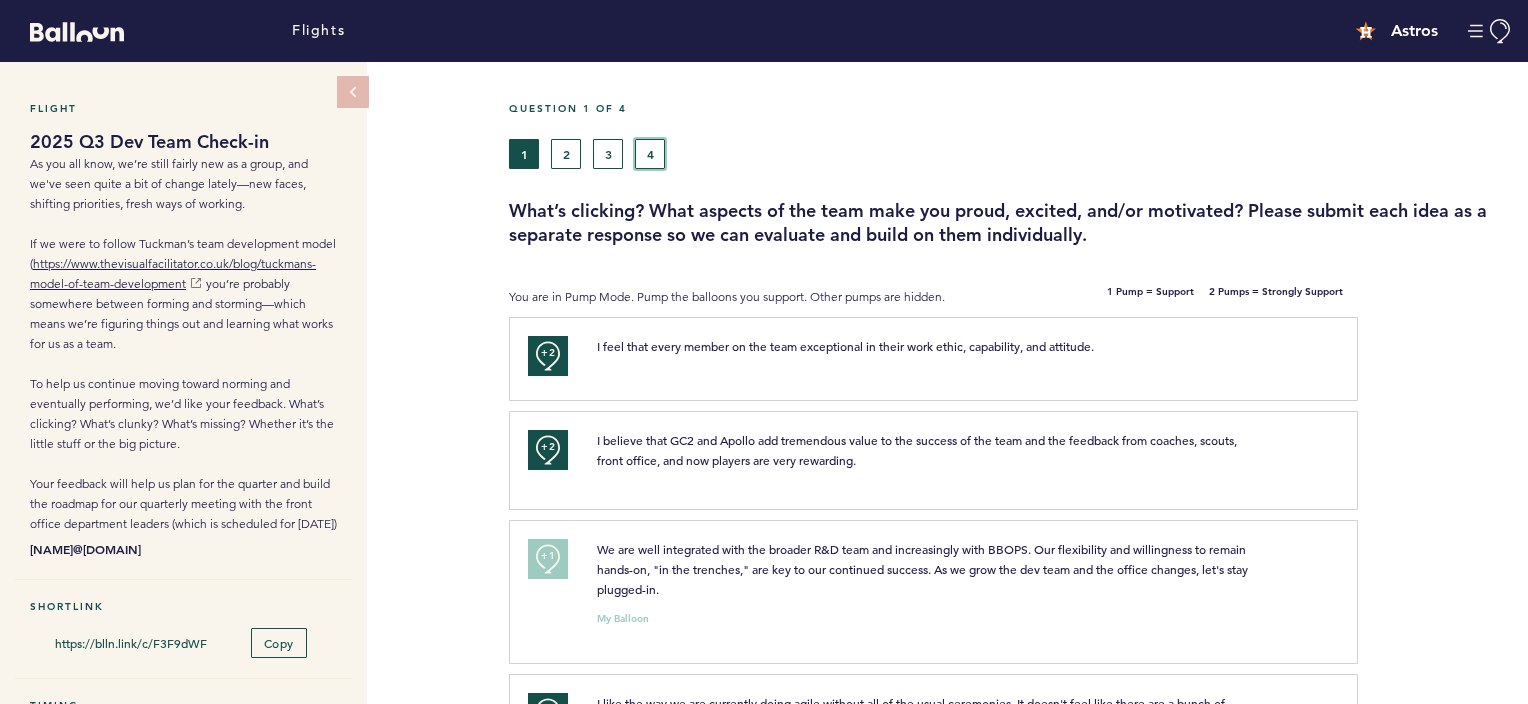 click on "4" at bounding box center [650, 154] 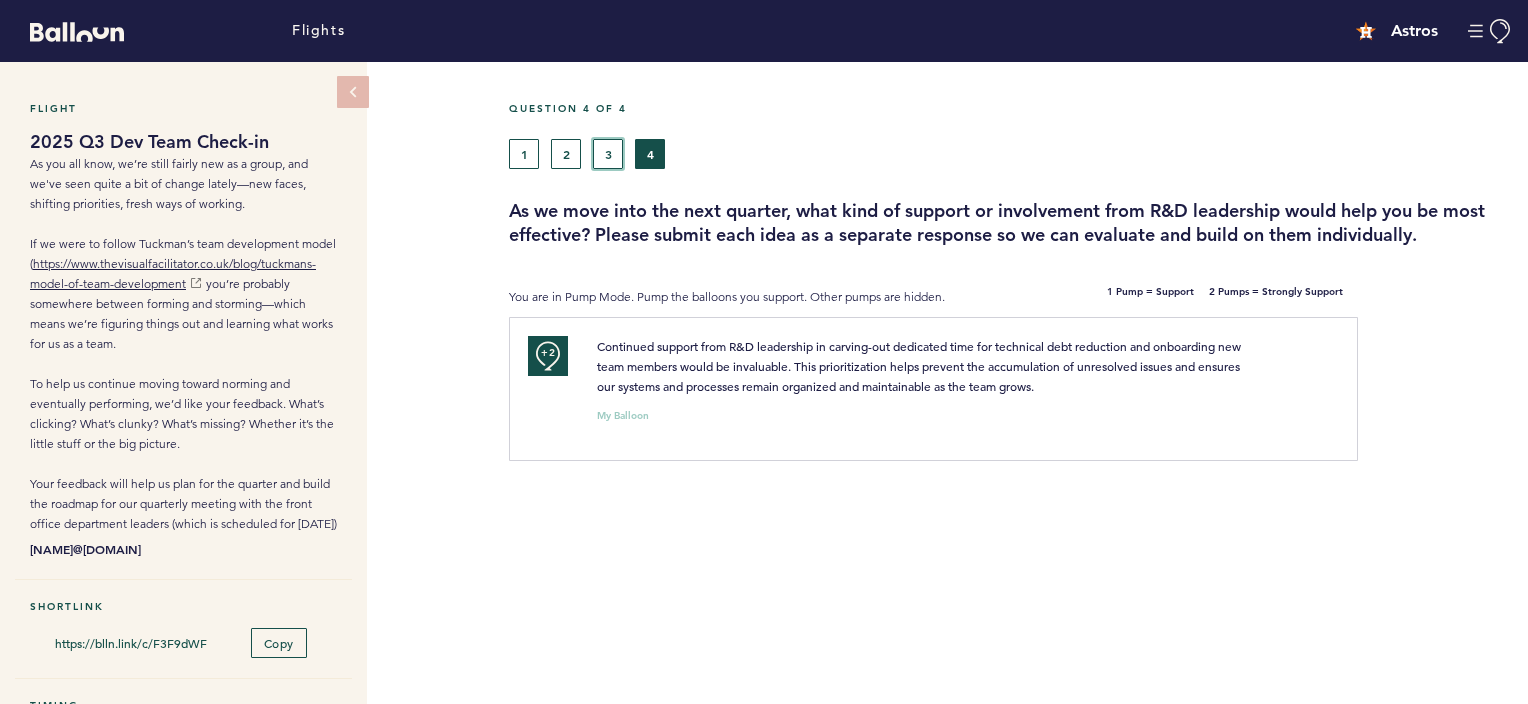 click on "3" at bounding box center [608, 154] 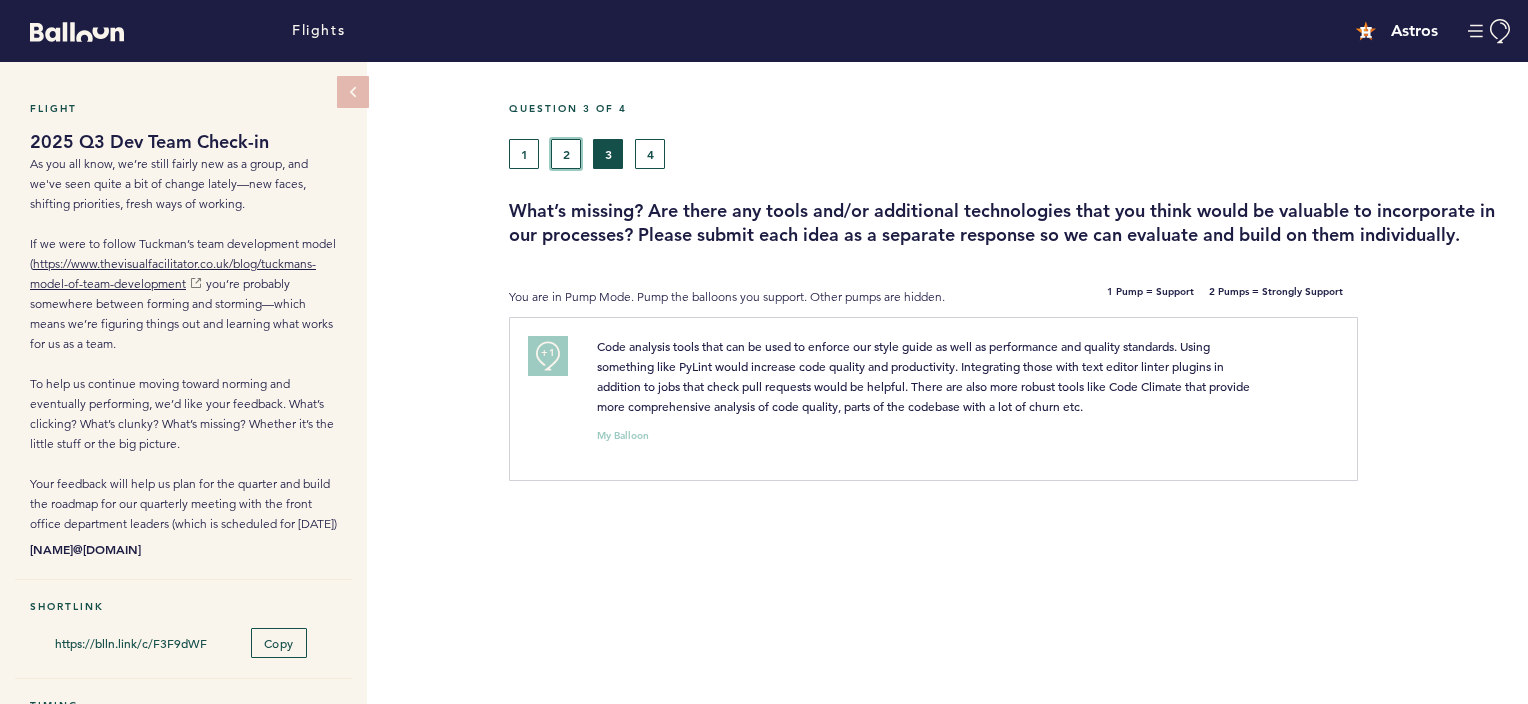 click on "2" at bounding box center (566, 154) 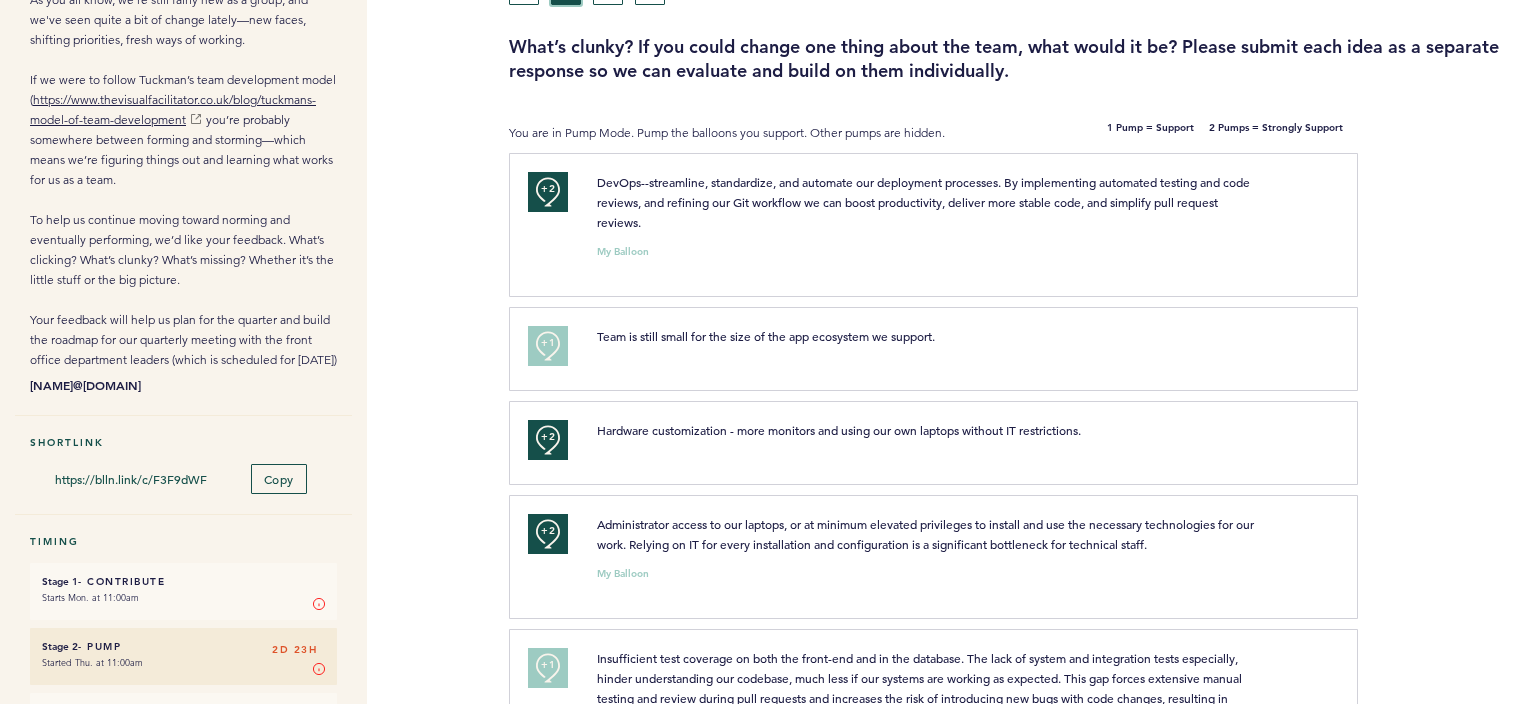 scroll, scrollTop: 146, scrollLeft: 0, axis: vertical 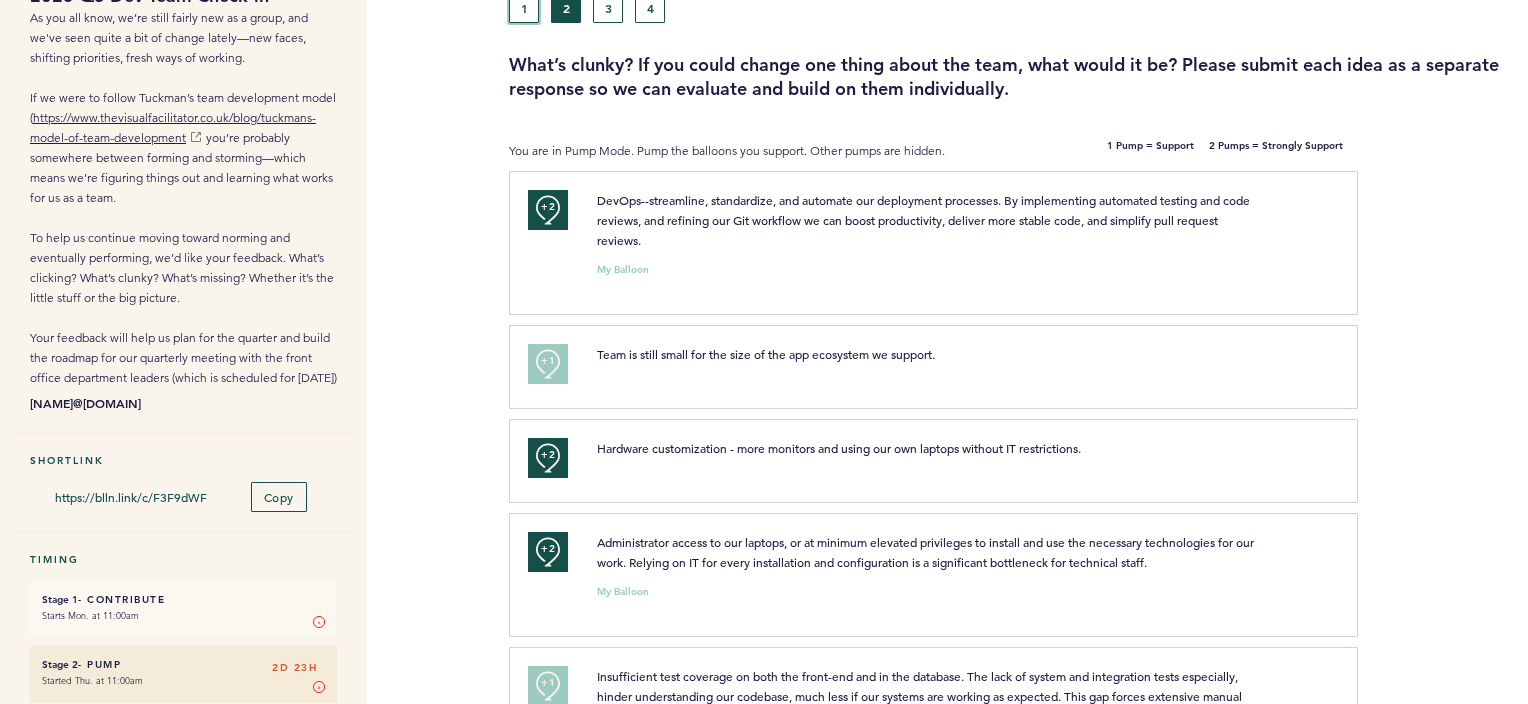 click on "1" at bounding box center [524, 8] 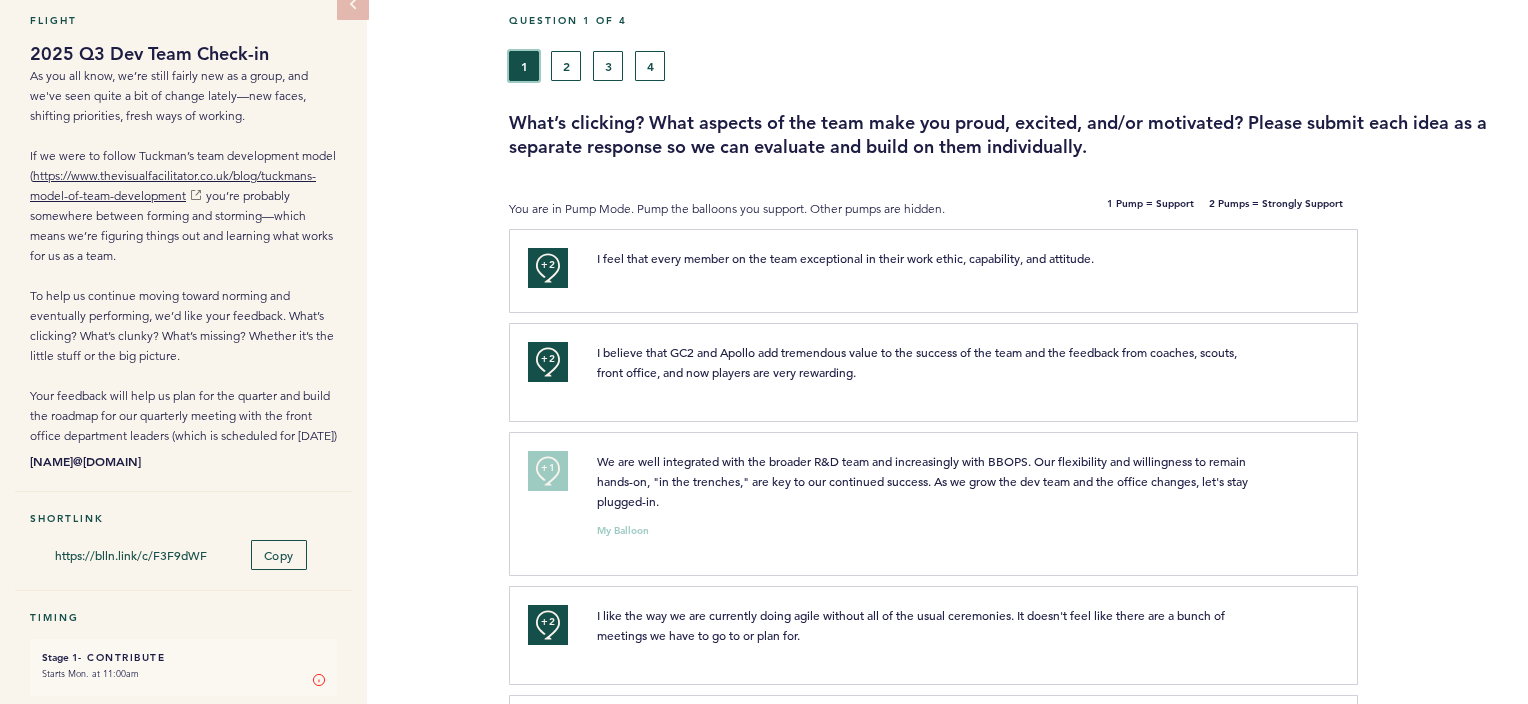 scroll, scrollTop: 86, scrollLeft: 0, axis: vertical 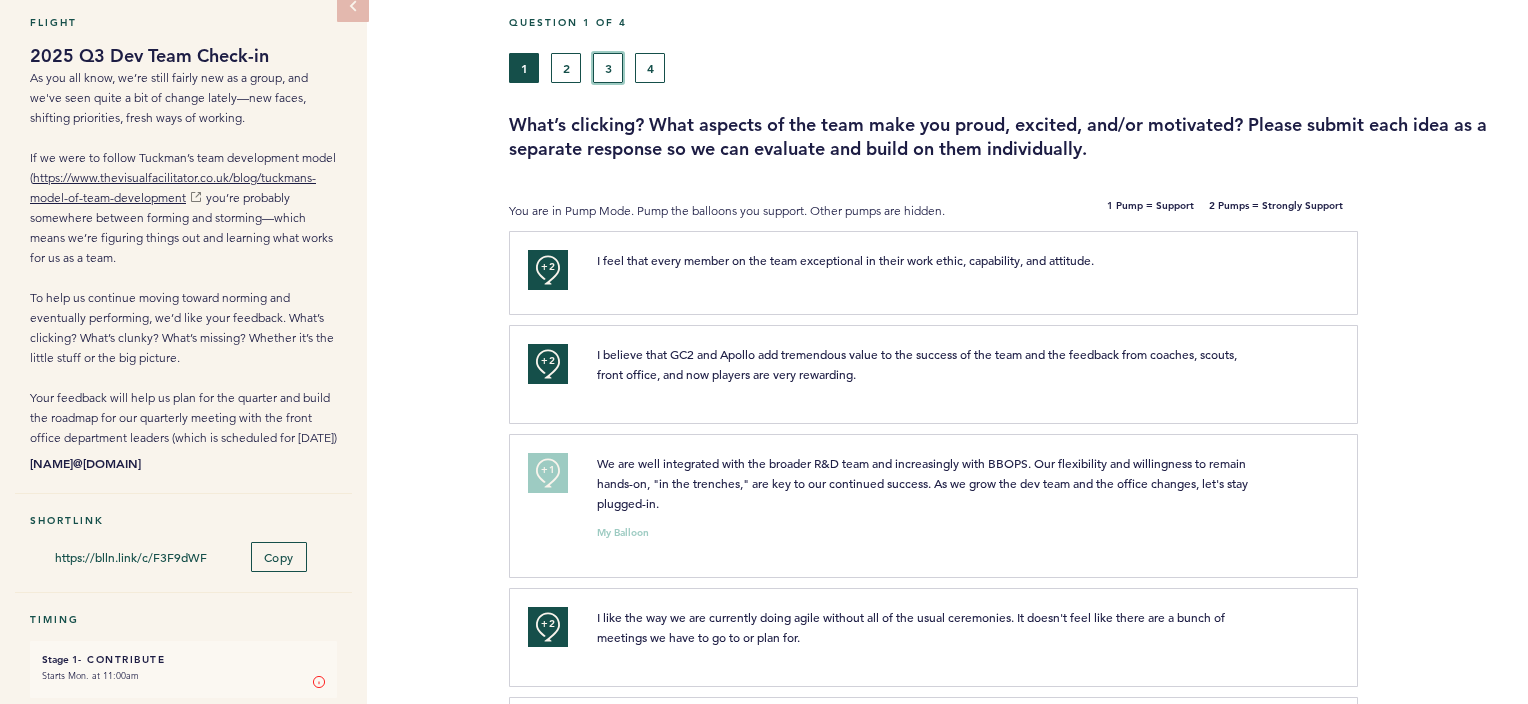 click on "3" at bounding box center [608, 68] 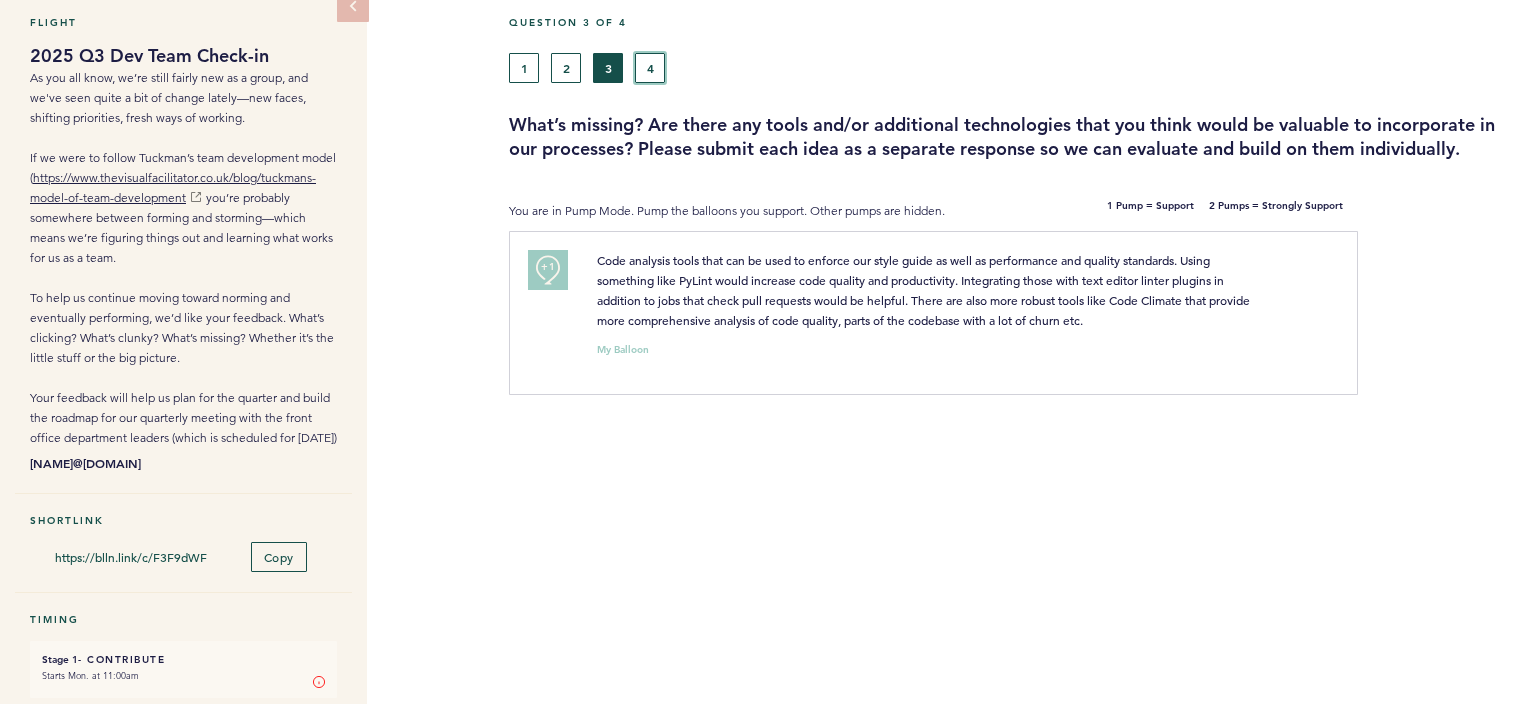 click on "4" at bounding box center [650, 68] 